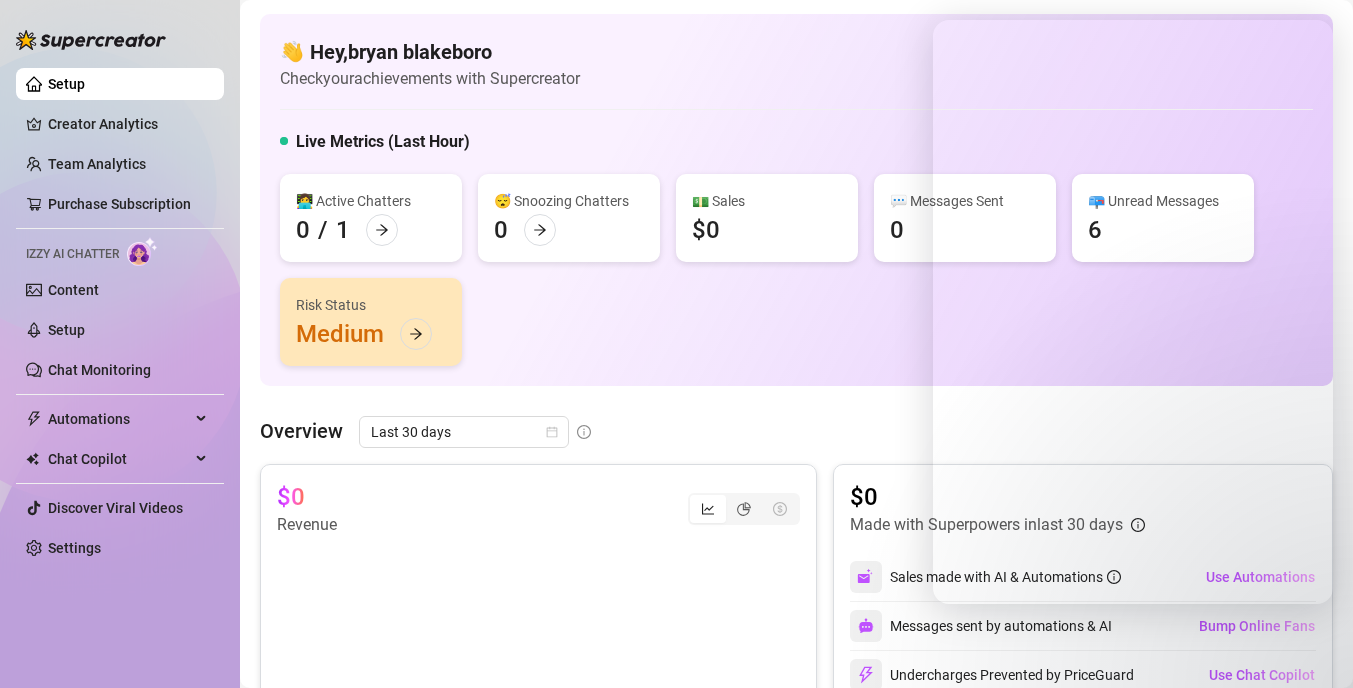 scroll, scrollTop: 0, scrollLeft: 0, axis: both 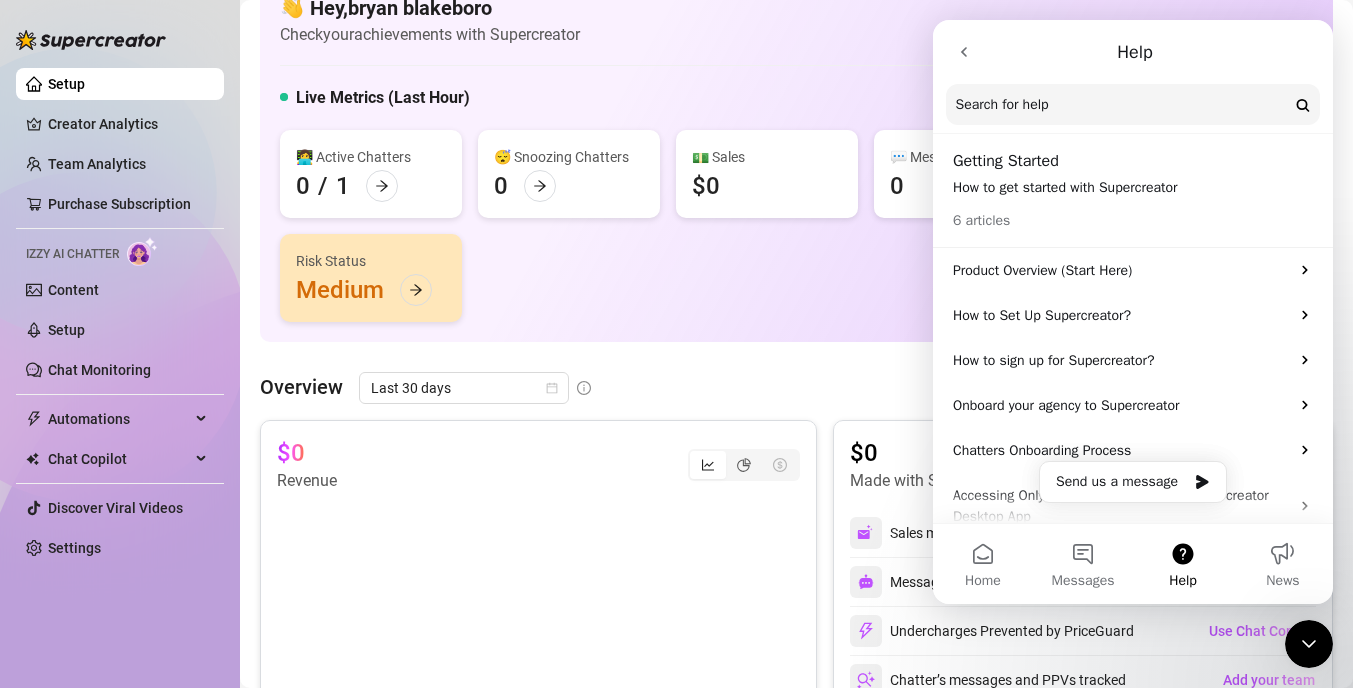 click on "👩‍💻 Active Chatters 0 / 1 😴 Snoozing Chatters 0 💵 Sales $0 💬 Messages Sent 0 📪 Unread Messages 6 Risk Status Medium" at bounding box center [796, 226] 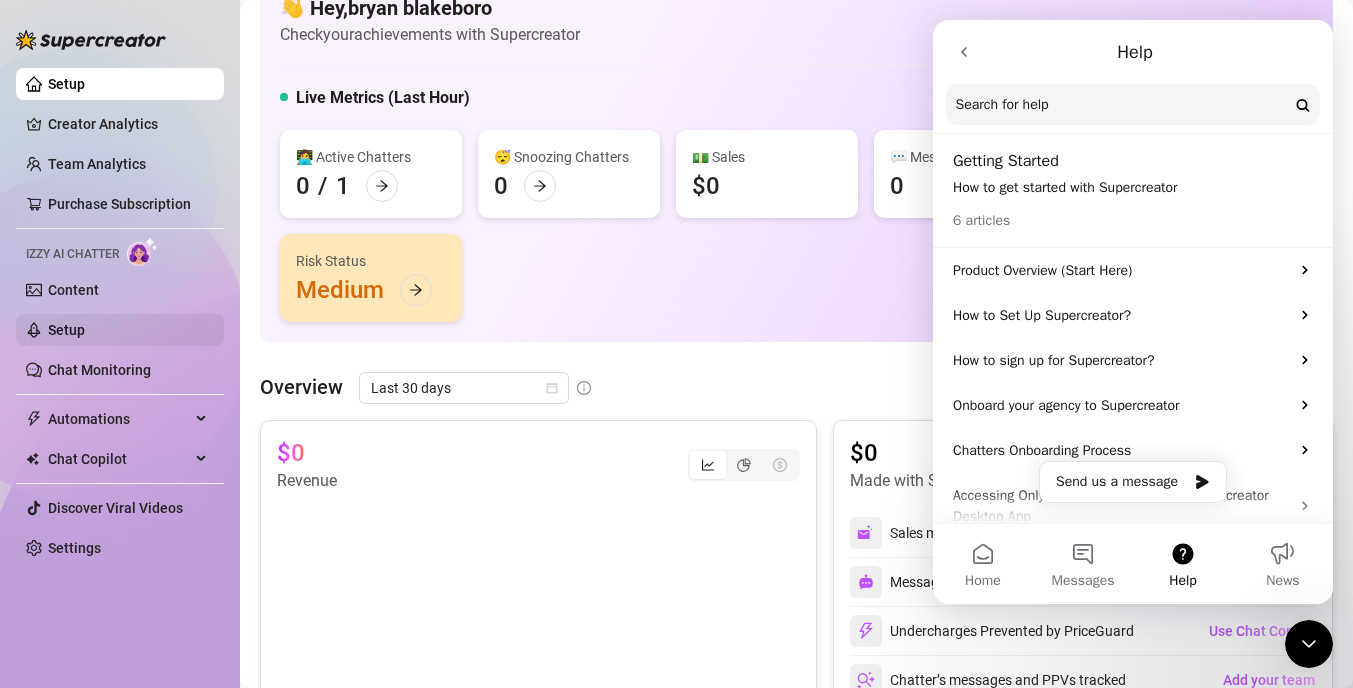 click on "Setup" at bounding box center [66, 330] 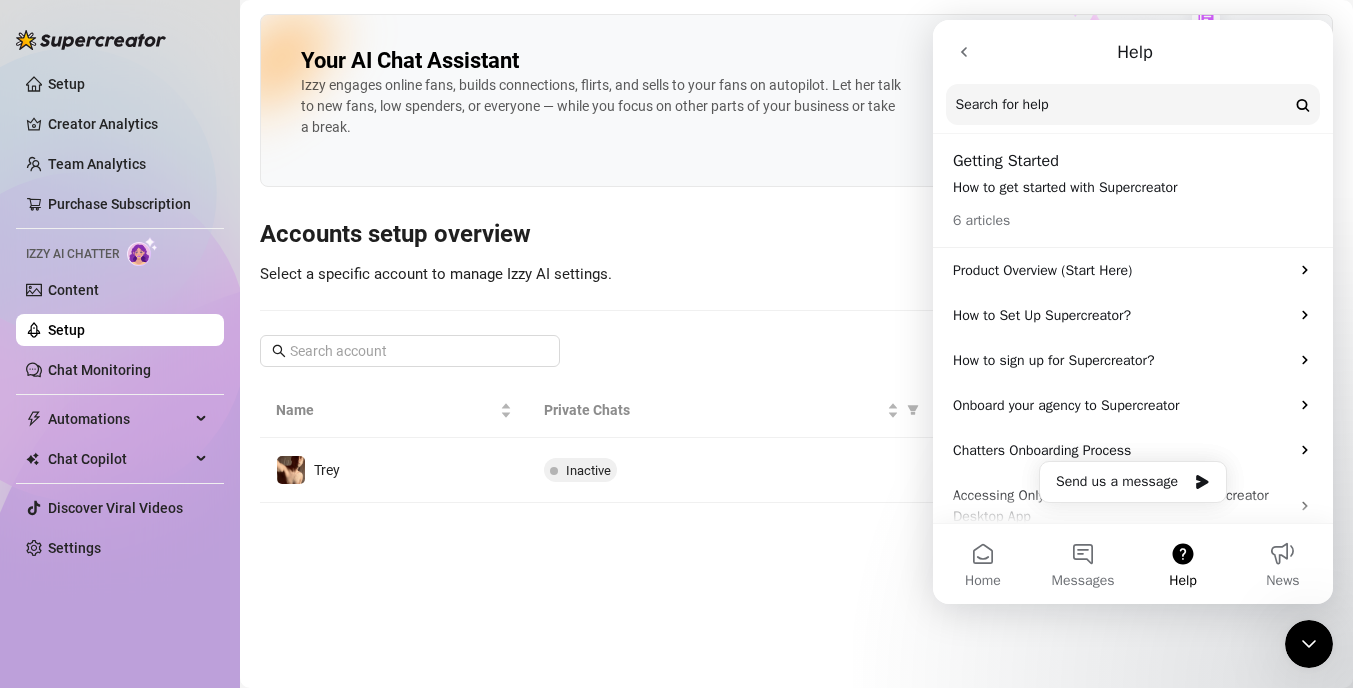 scroll, scrollTop: 0, scrollLeft: 0, axis: both 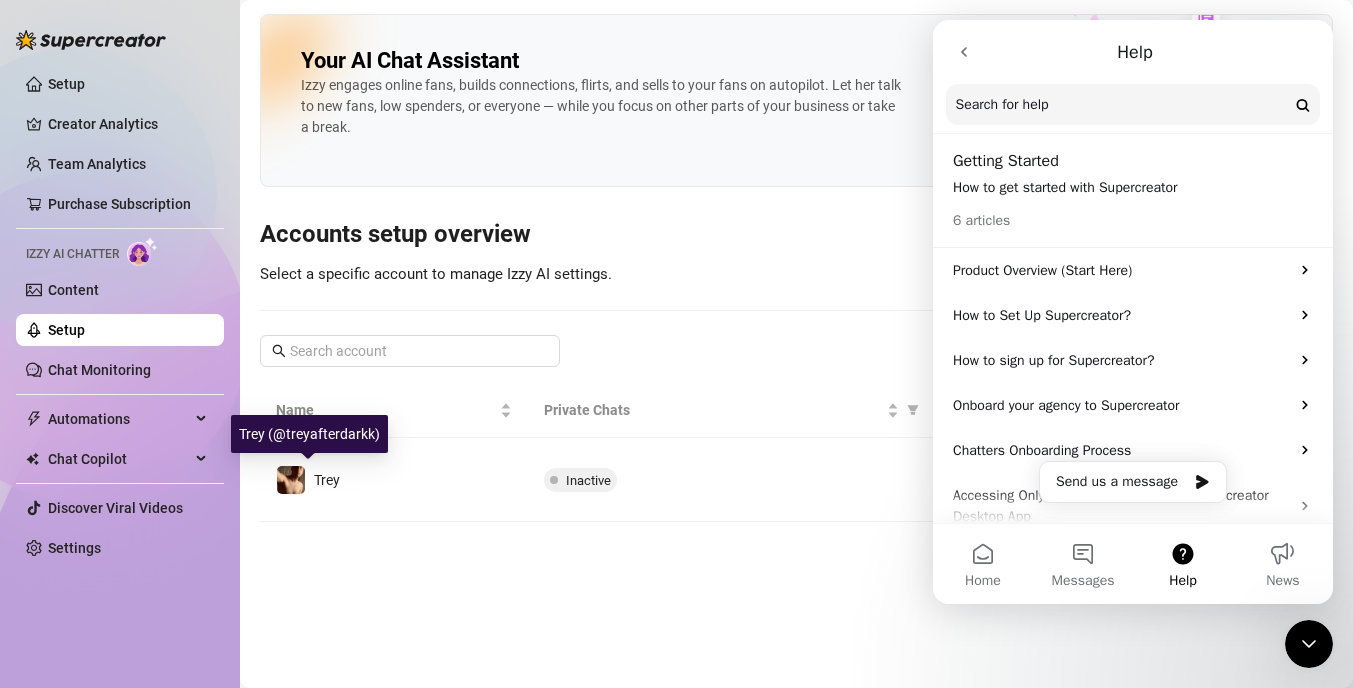 click on "Trey" at bounding box center [327, 480] 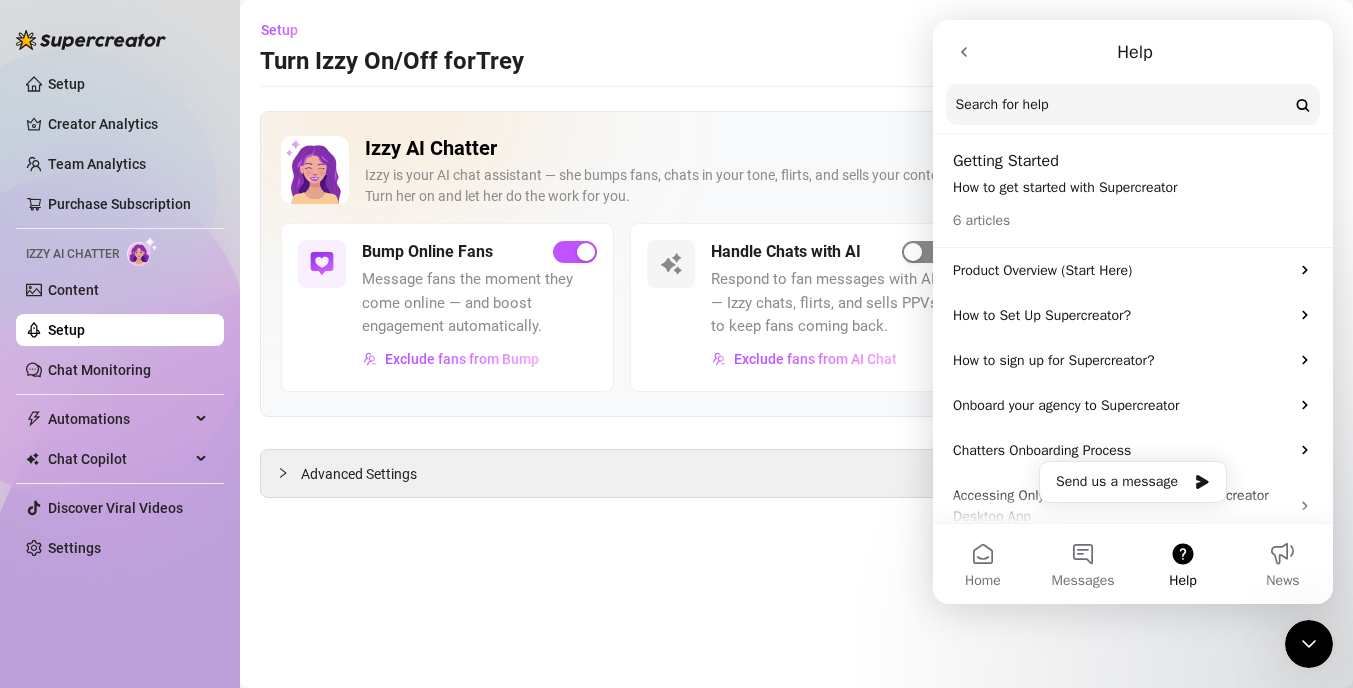 click at bounding box center [913, 252] 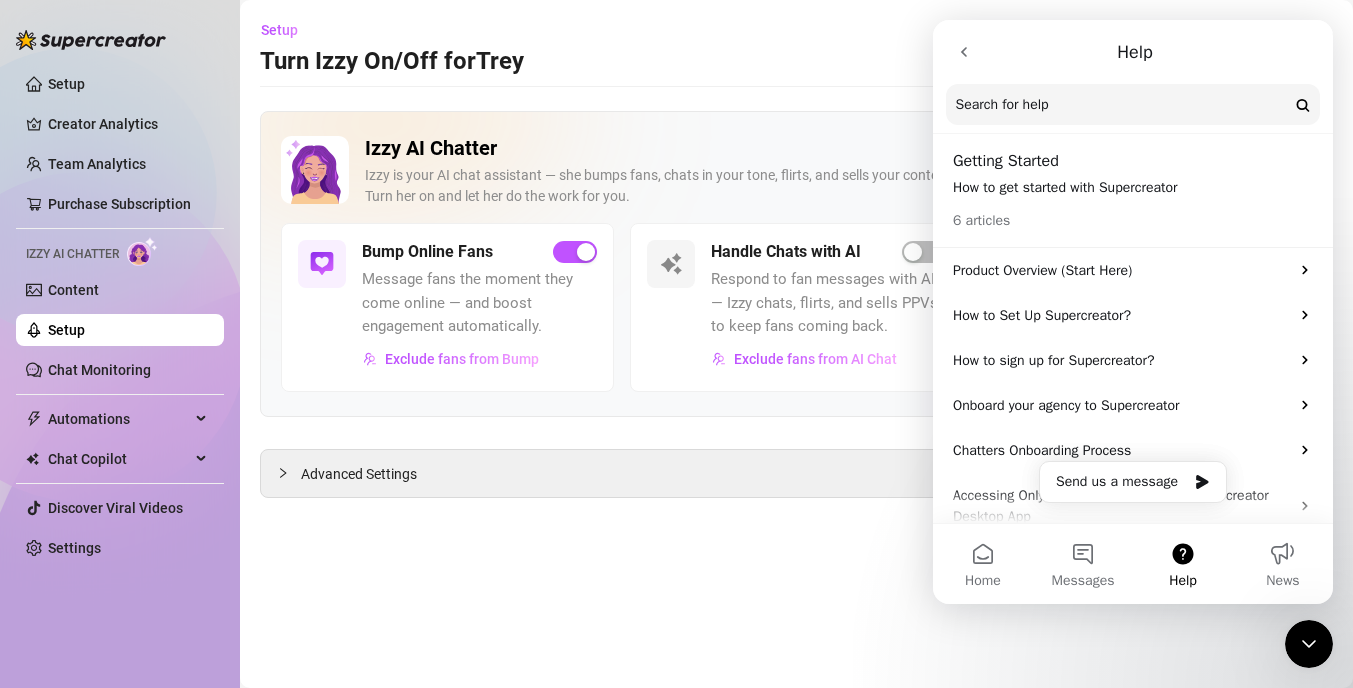 click at bounding box center [964, 52] 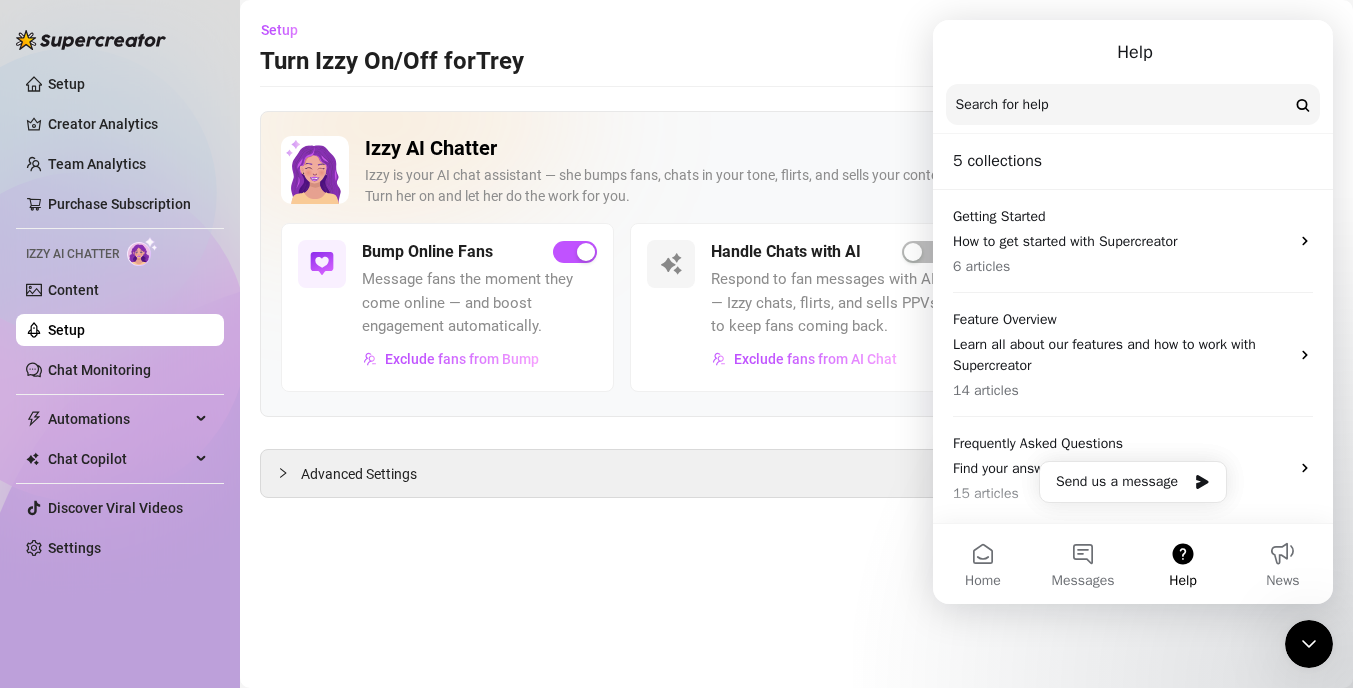 click on "Help" at bounding box center (1183, 564) 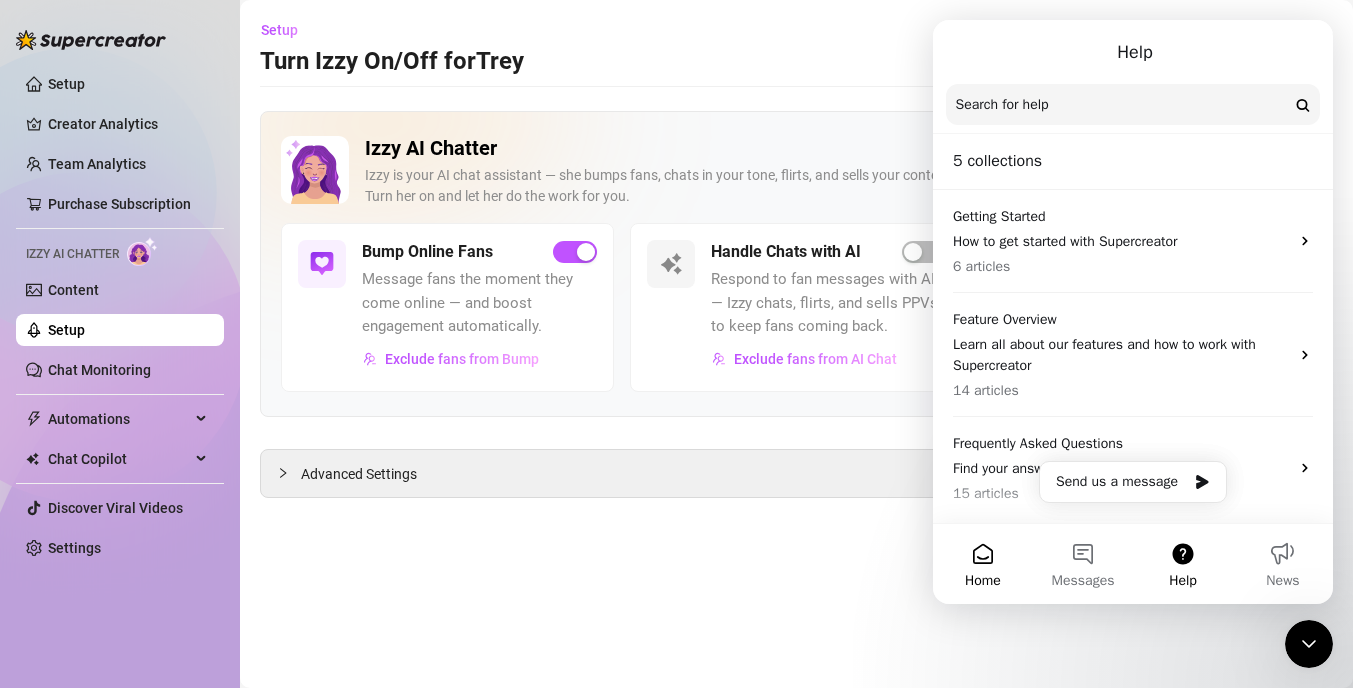 click on "Home" at bounding box center (983, 564) 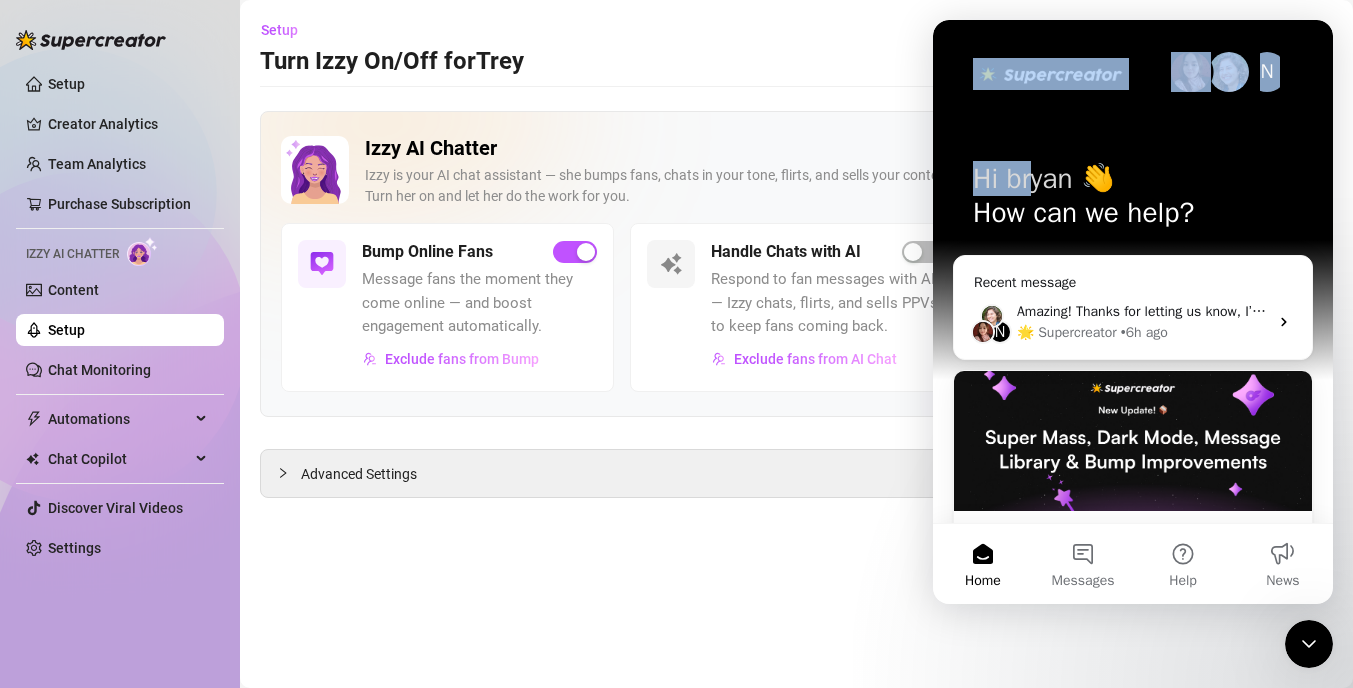 drag, startPoint x: 971, startPoint y: 71, endPoint x: 1038, endPoint y: 180, distance: 127.9453 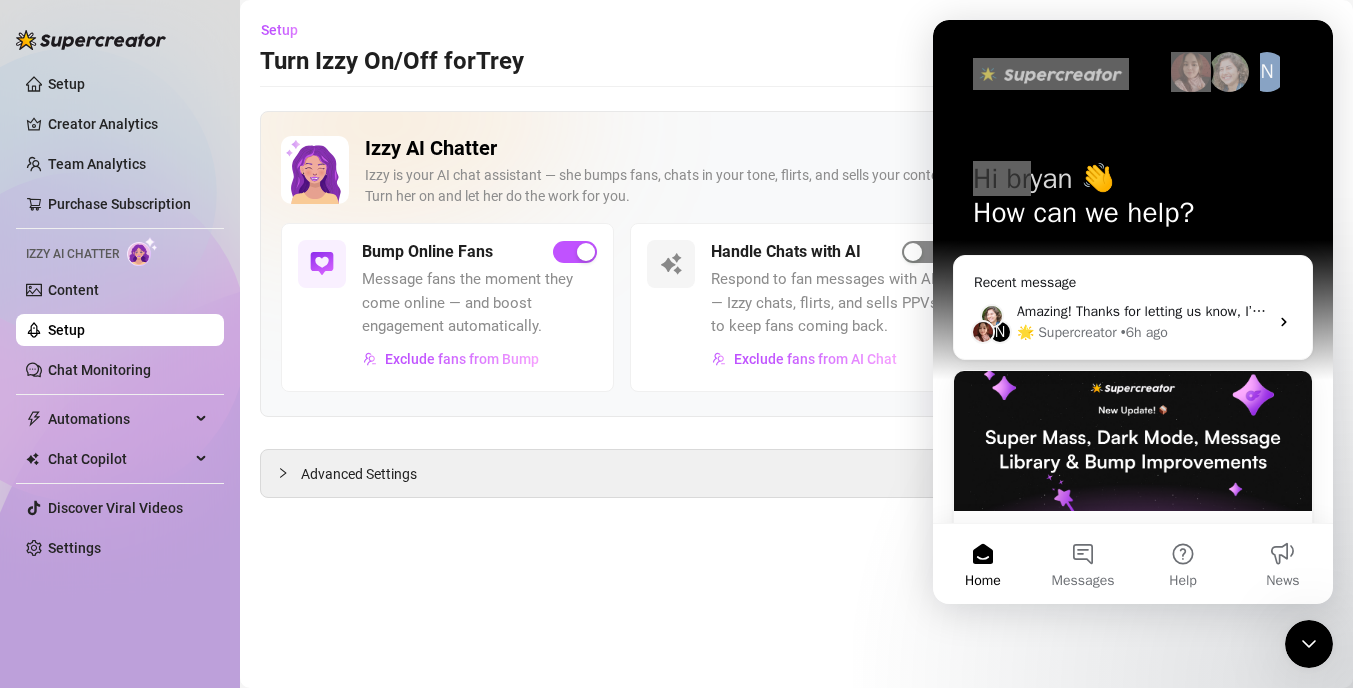 click at bounding box center [913, 252] 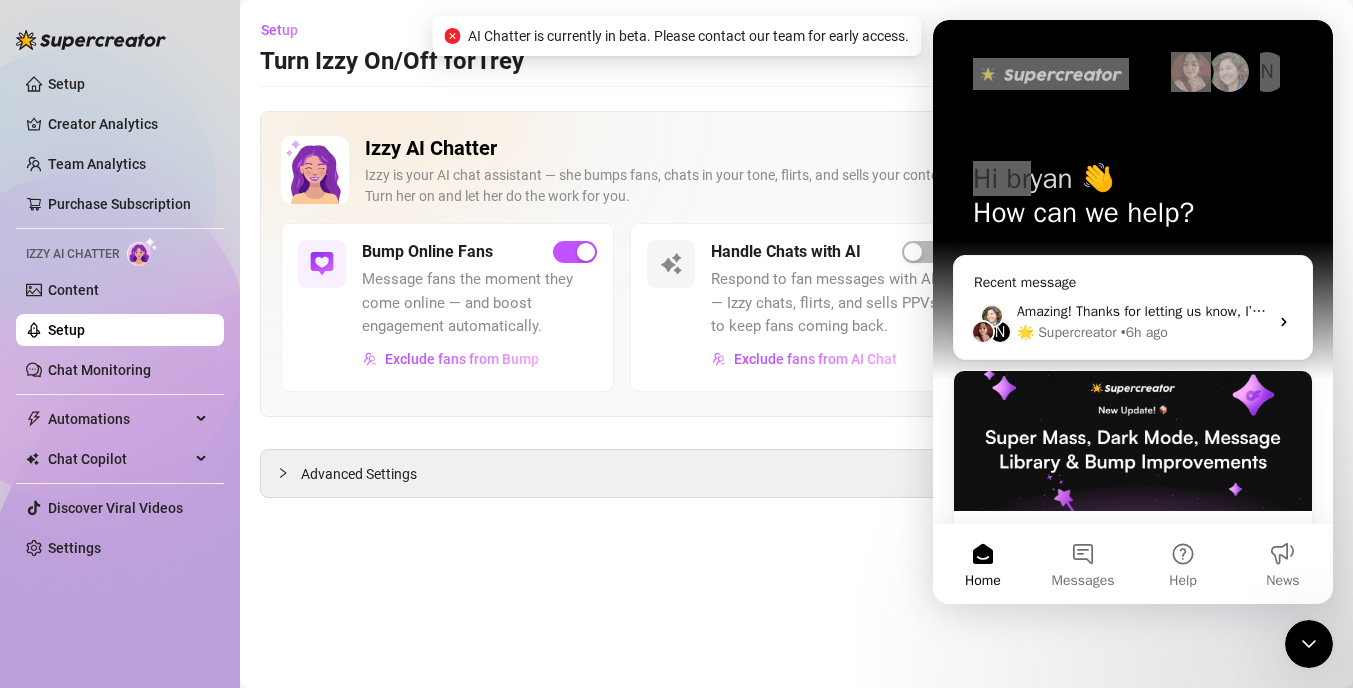 click on "AI Chatter is currently in beta. Please contact our team for early access." at bounding box center [688, 36] 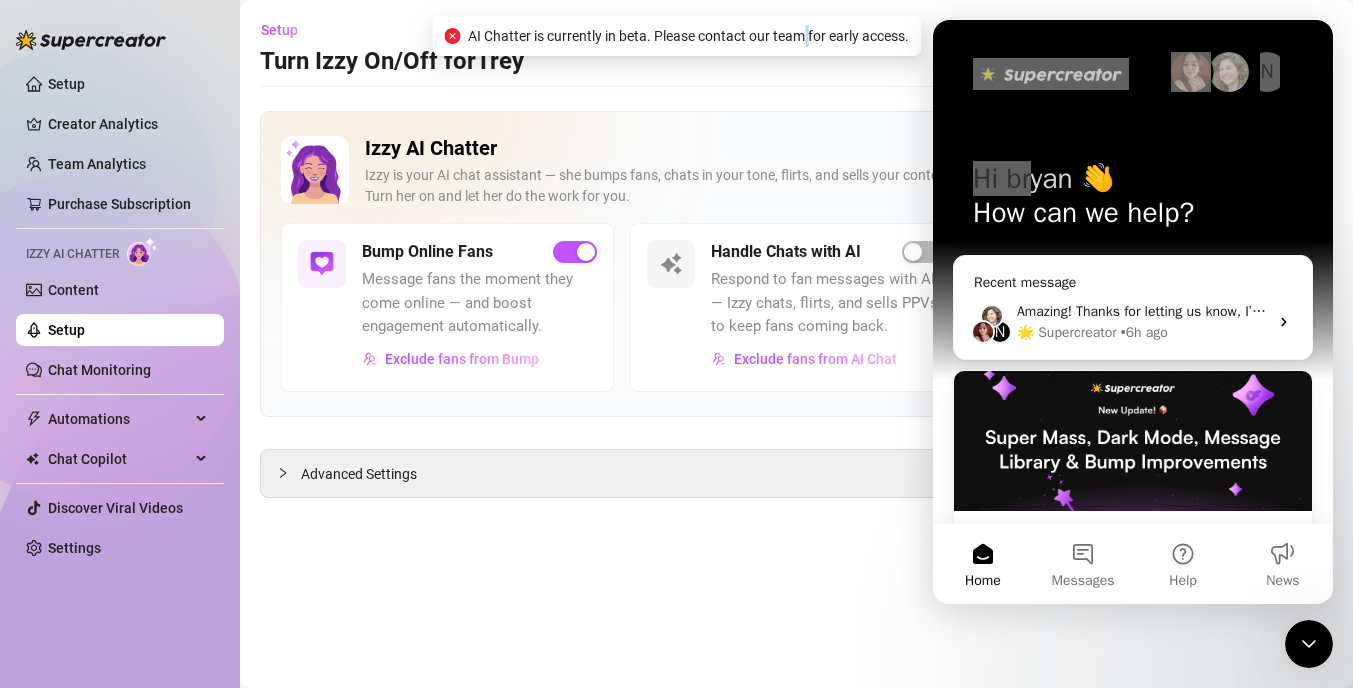 click on "AI Chatter is currently in beta. Please contact our team for early access." at bounding box center [688, 36] 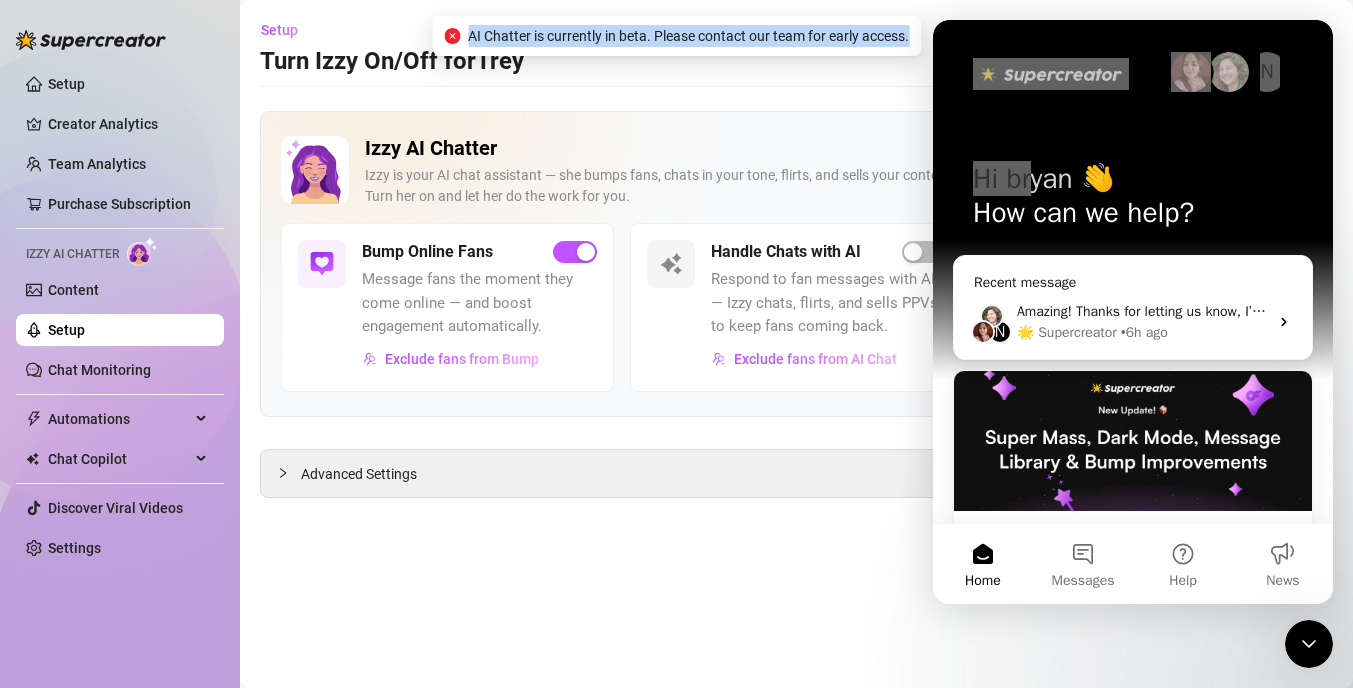 click on "AI Chatter is currently in beta. Please contact our team for early access." at bounding box center [688, 36] 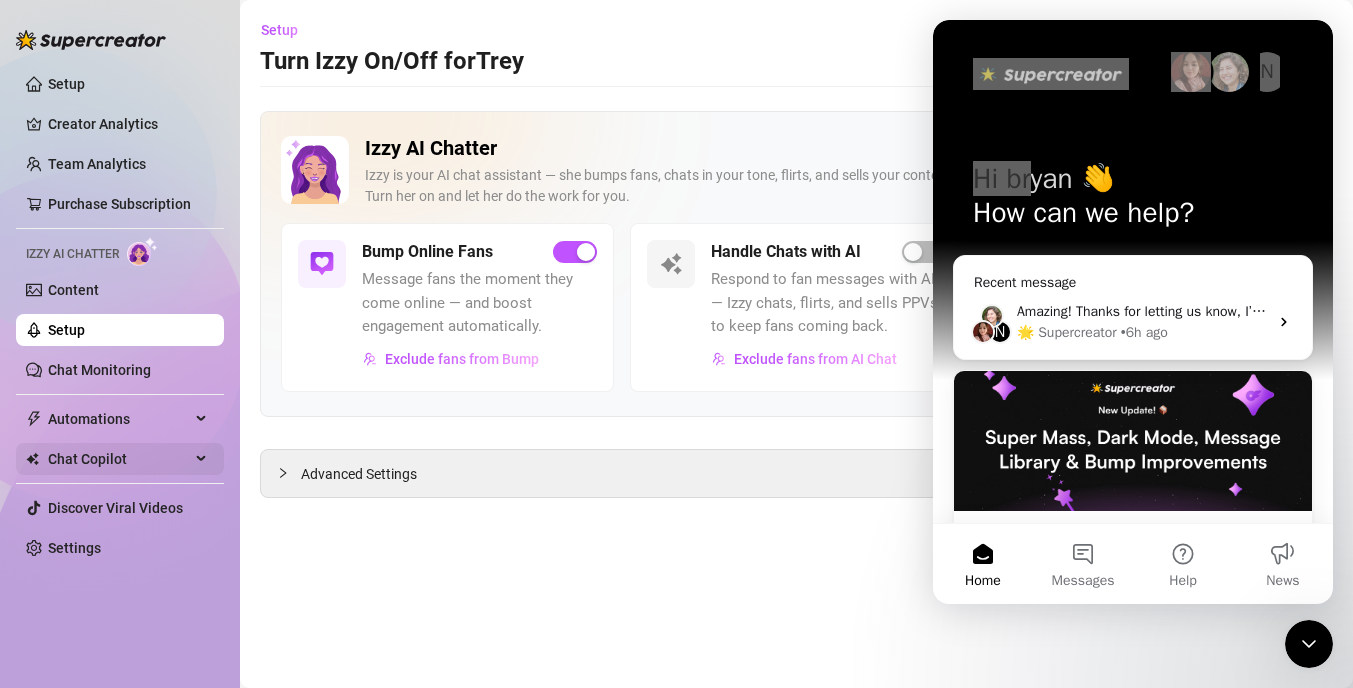 click on "Chat Copilot" at bounding box center (119, 459) 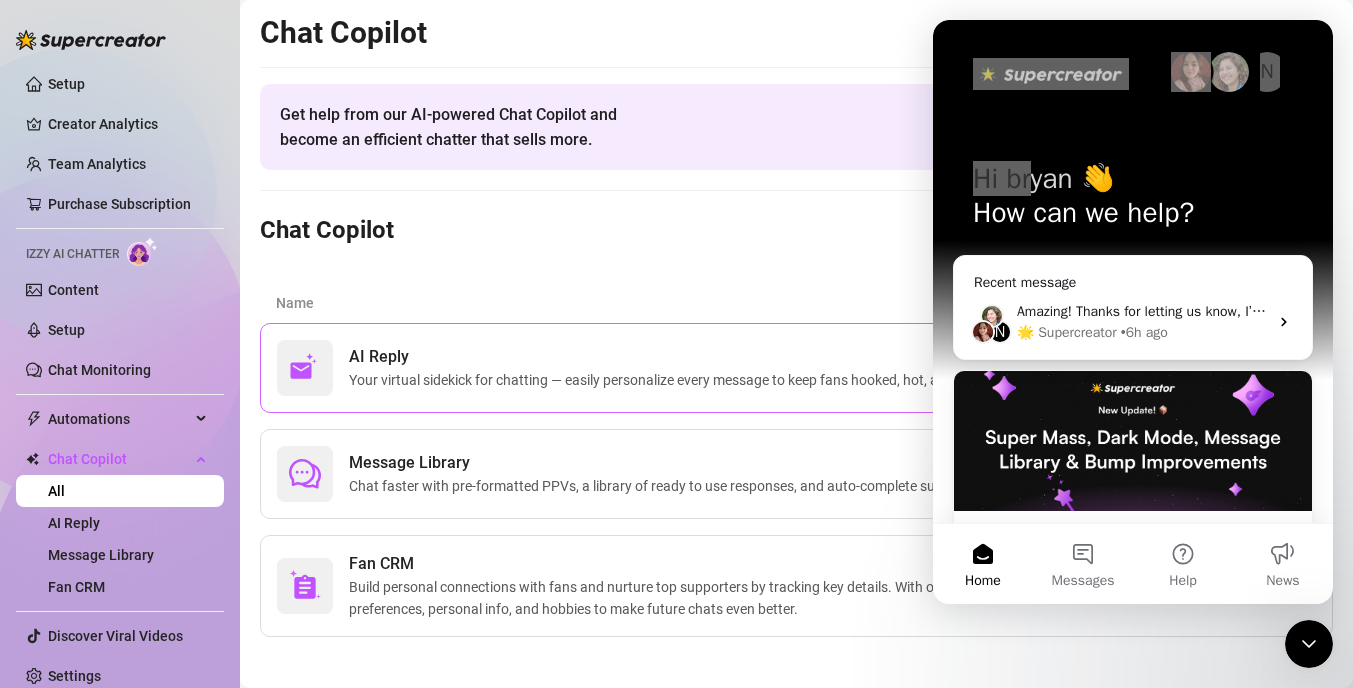 click on "AI Reply Your virtual sidekick for chatting — easily personalize every message to keep fans hooked, hot, and engaged with high-quality chats. 0" at bounding box center [796, 368] 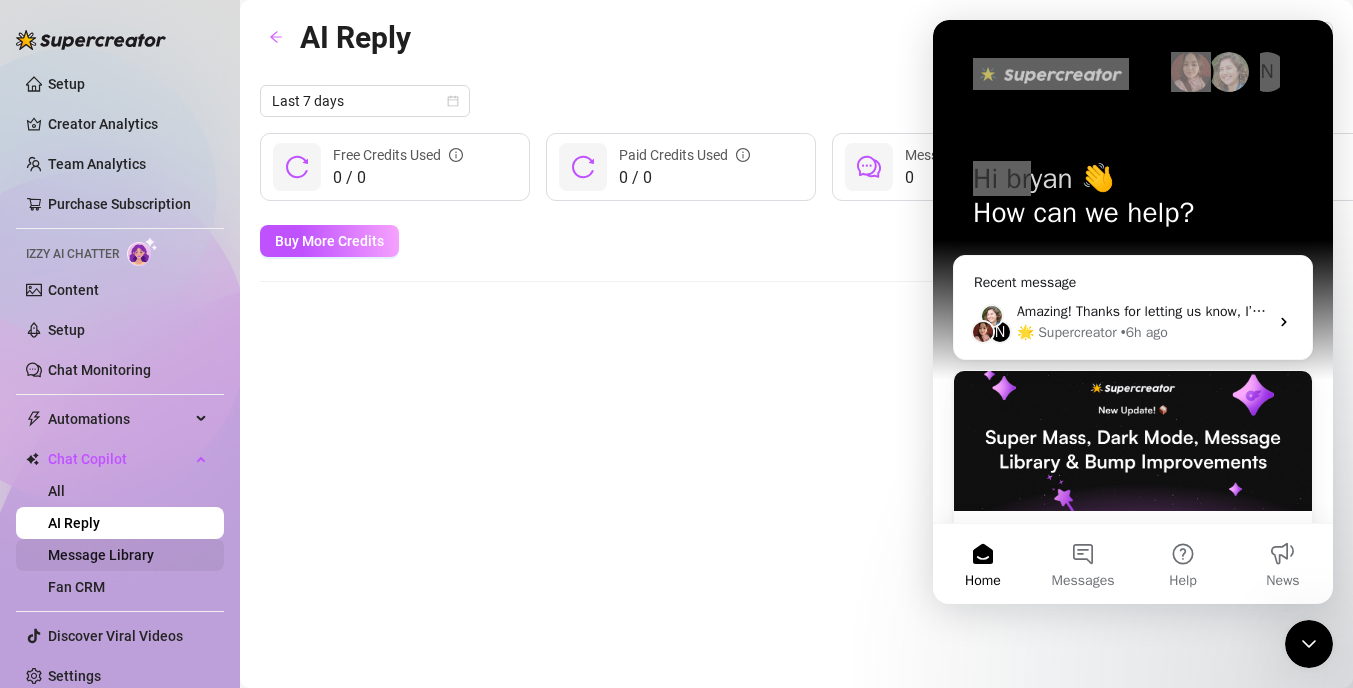 click on "Message Library" at bounding box center [101, 555] 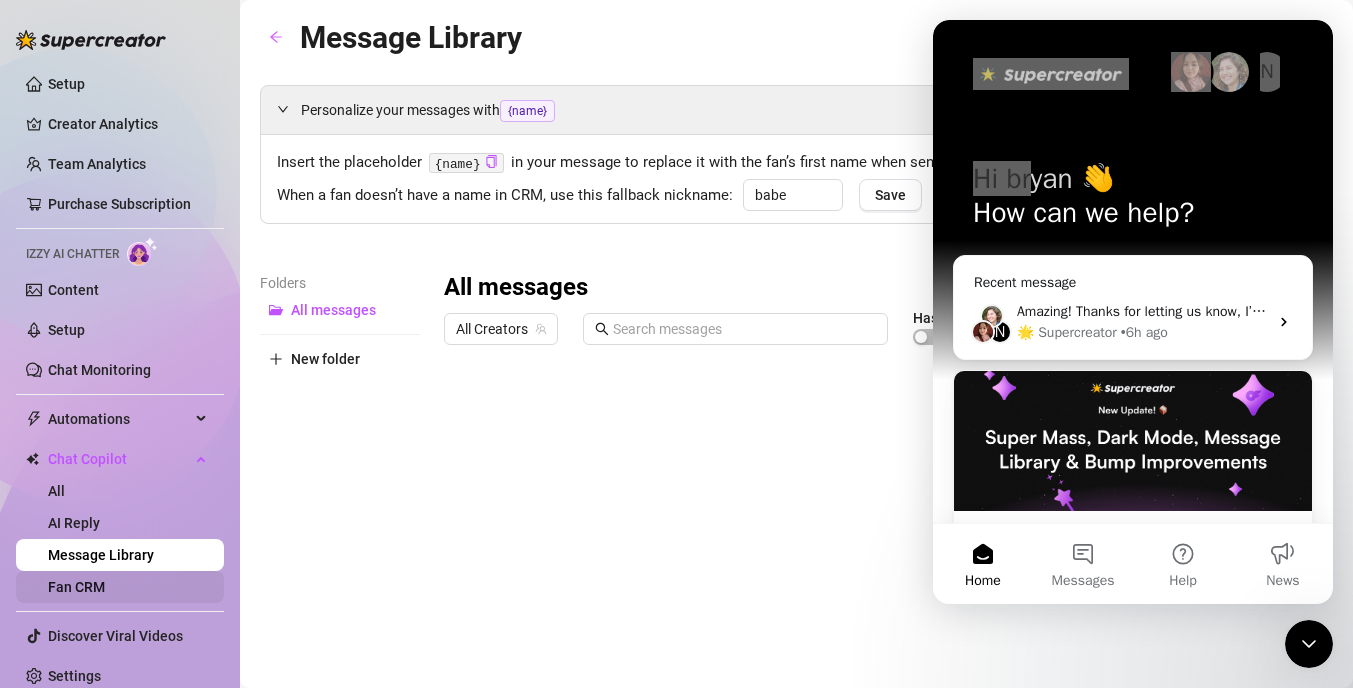 click on "Fan CRM" at bounding box center [76, 587] 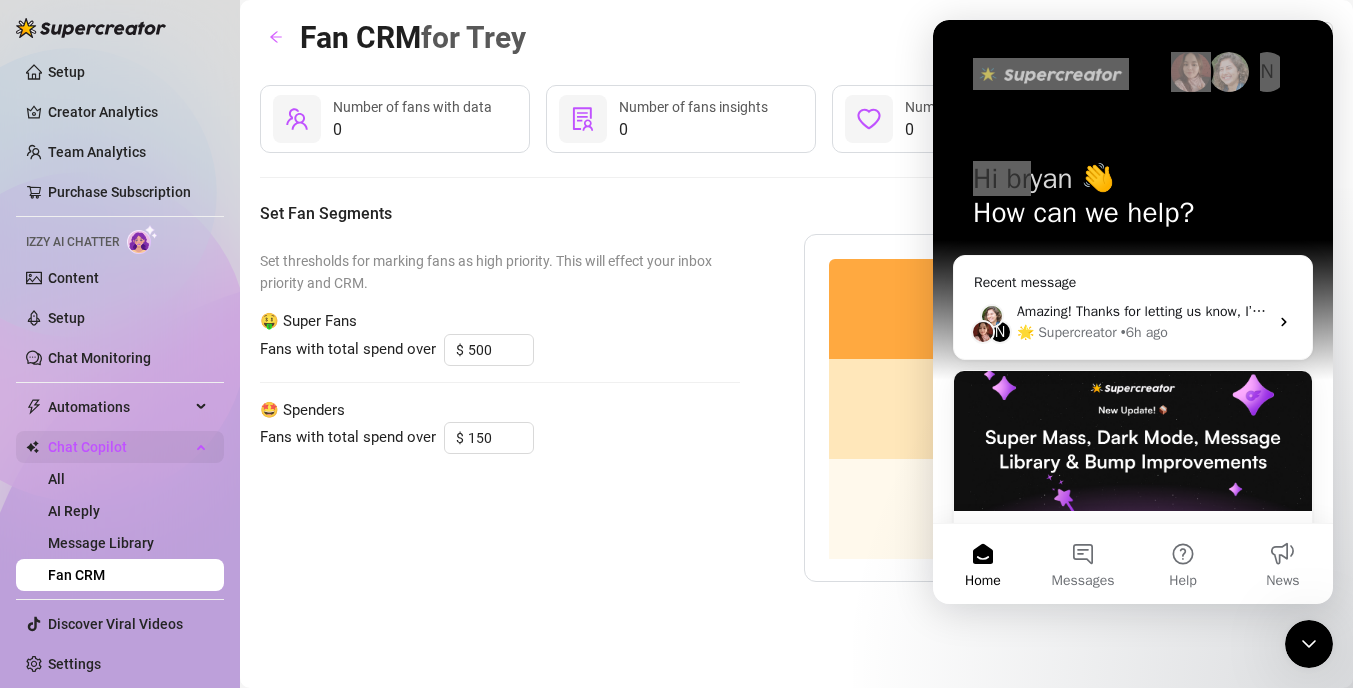 scroll, scrollTop: 0, scrollLeft: 0, axis: both 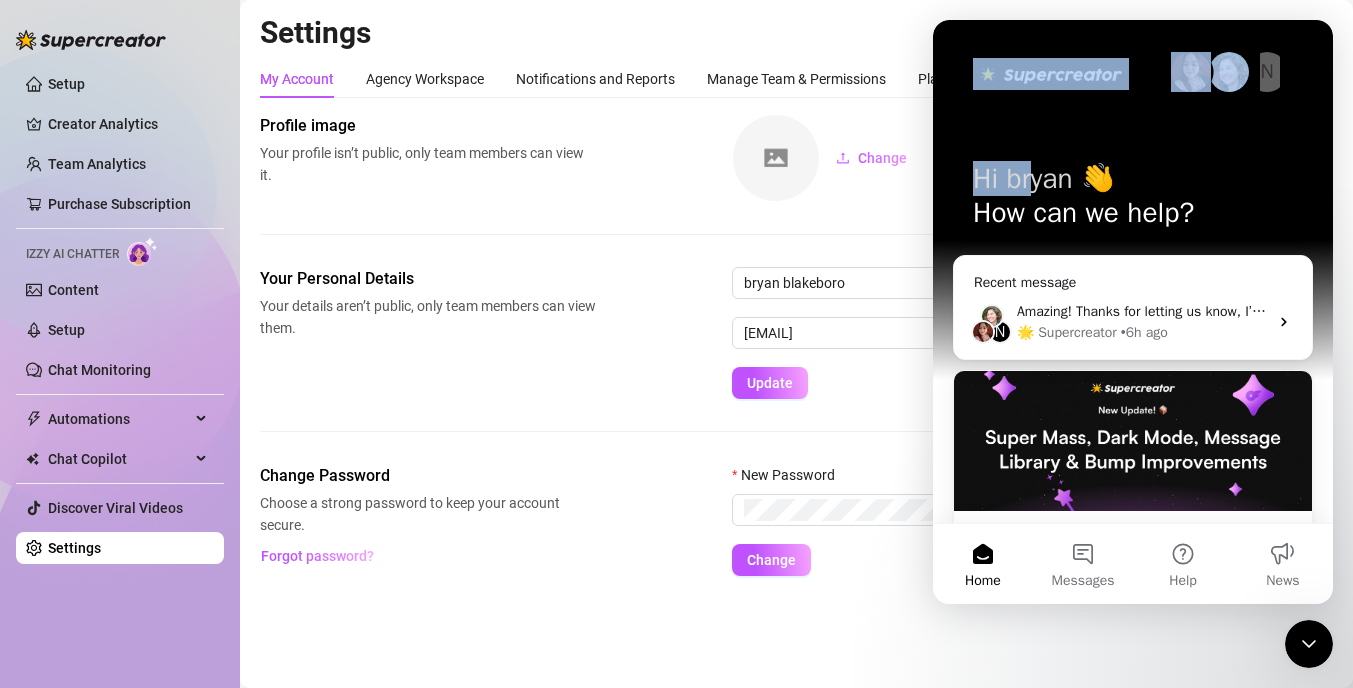 click on "How can we help?" at bounding box center (1133, 213) 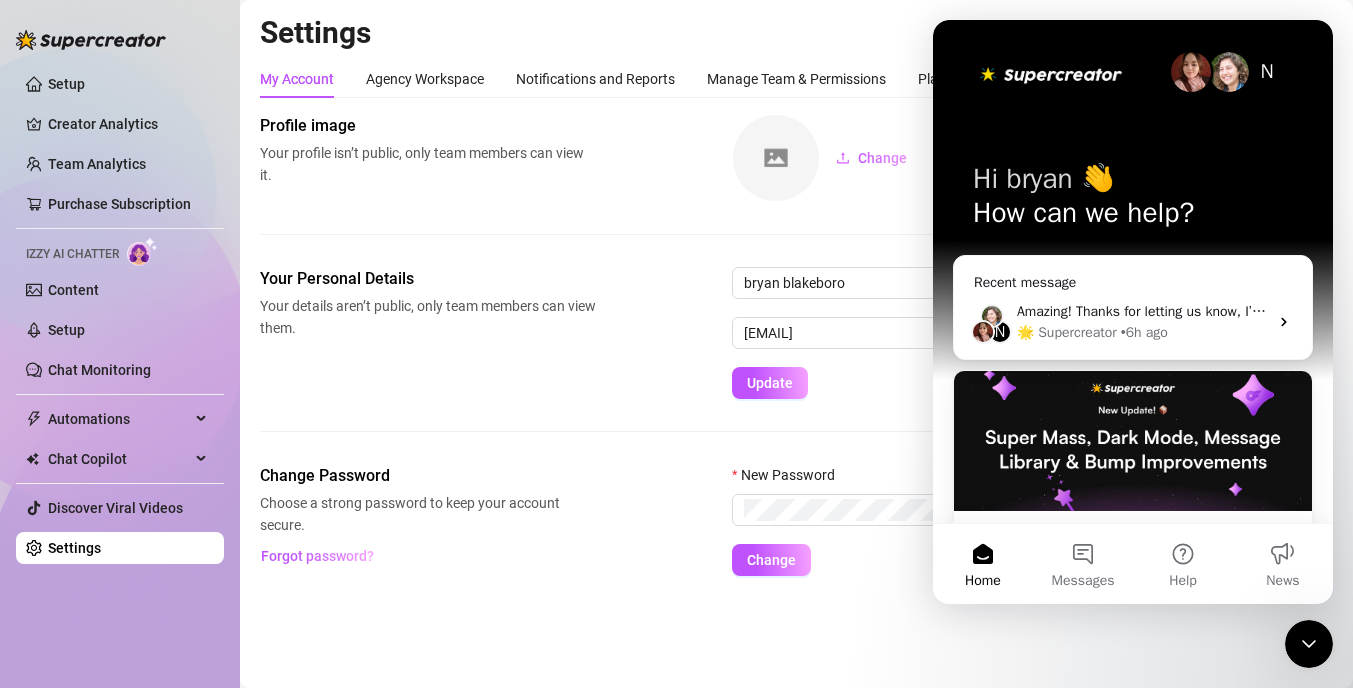 click on "Your Personal Details Your details aren’t public, only team members can view them. [FIRST] [LAST] [EMAIL] Update" at bounding box center (796, 333) 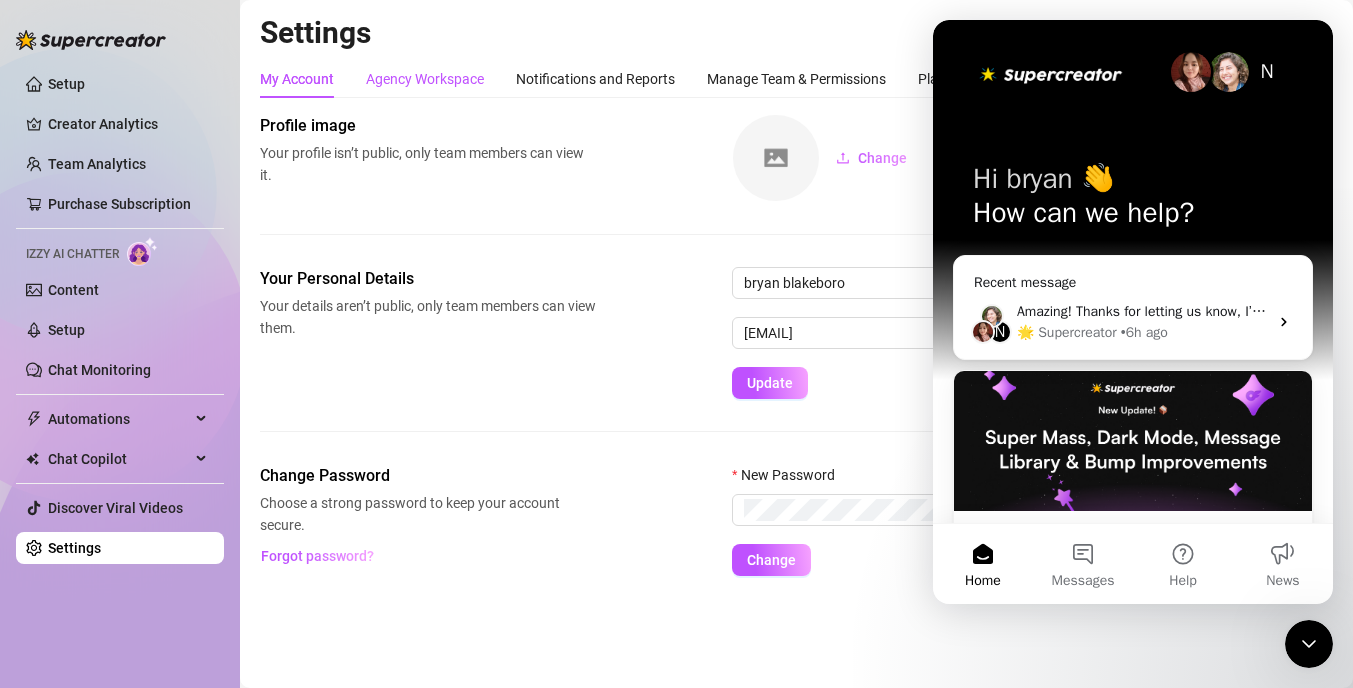 click on "Agency Workspace" at bounding box center (425, 79) 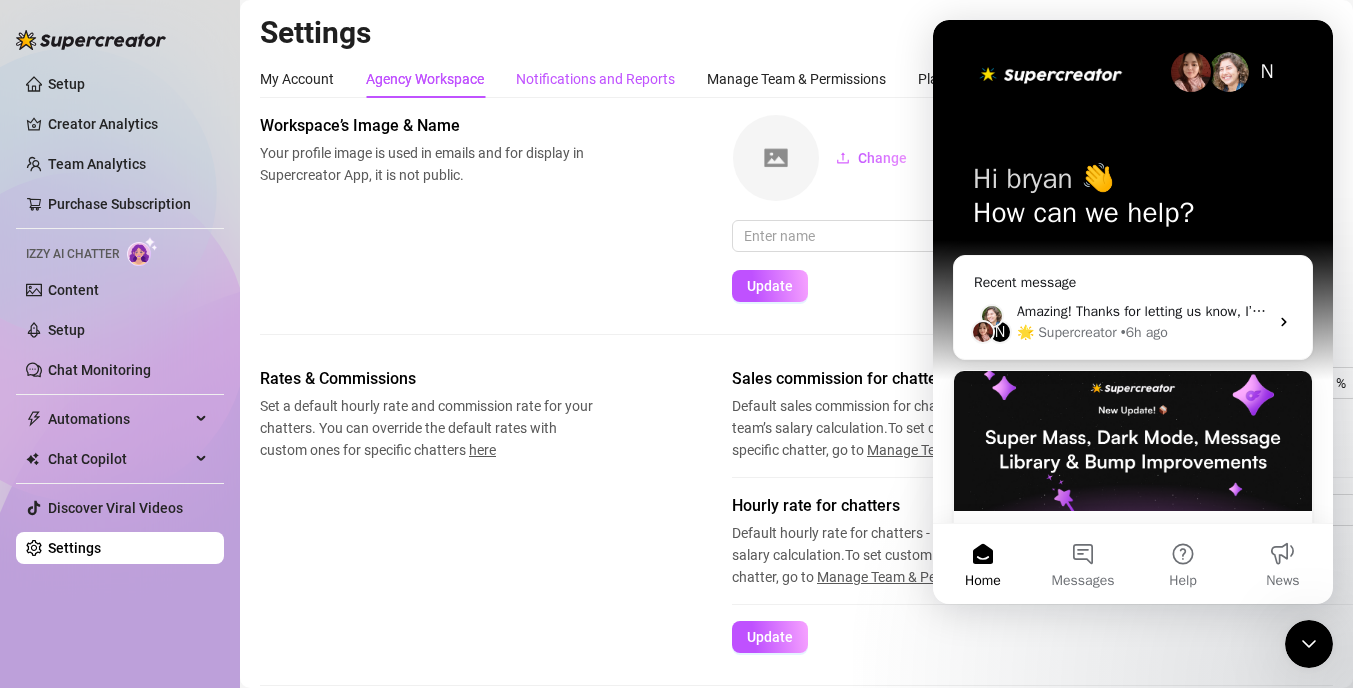 click on "Notifications and Reports" at bounding box center (595, 79) 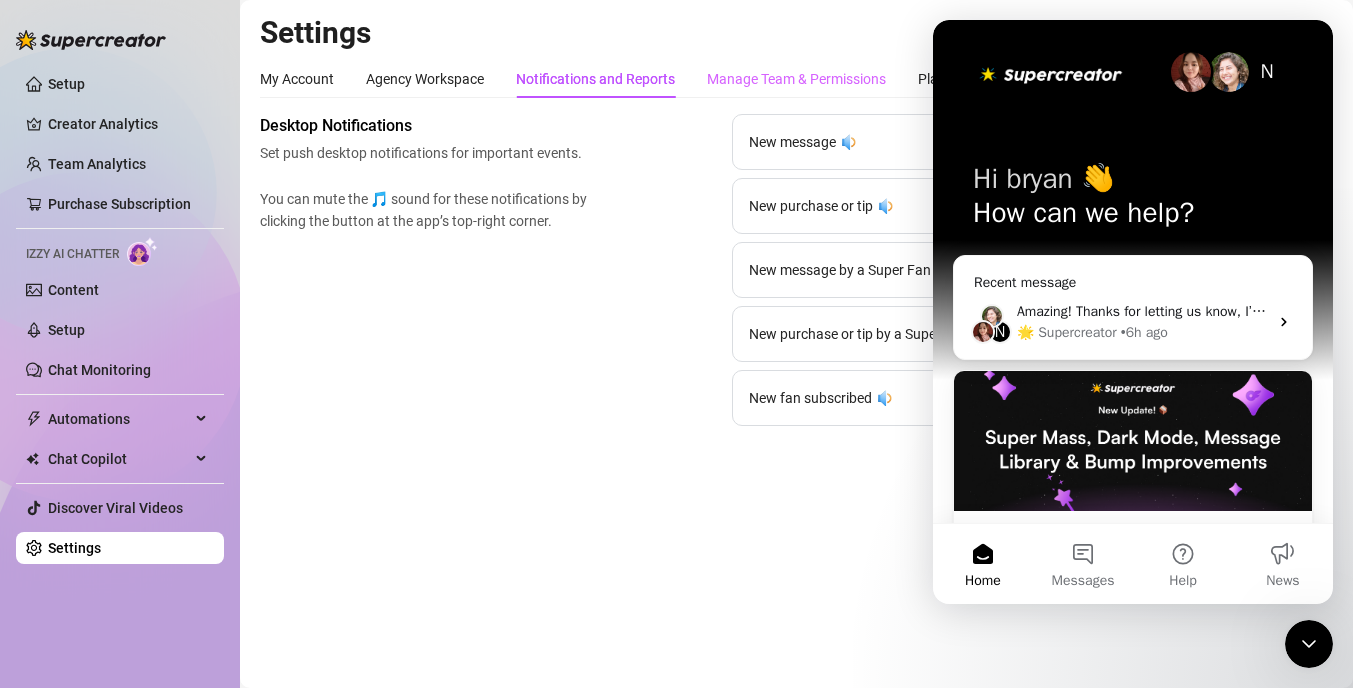 click on "Manage Team & Permissions" at bounding box center [796, 79] 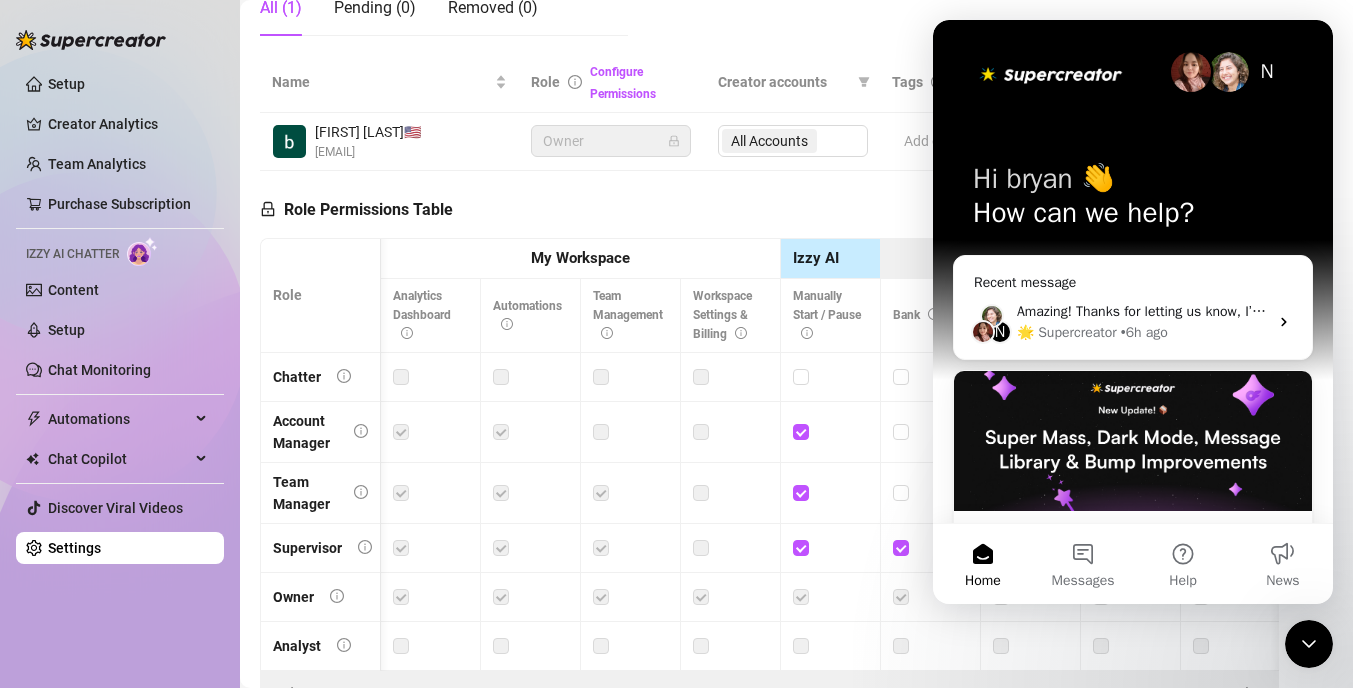 scroll, scrollTop: 511, scrollLeft: 0, axis: vertical 